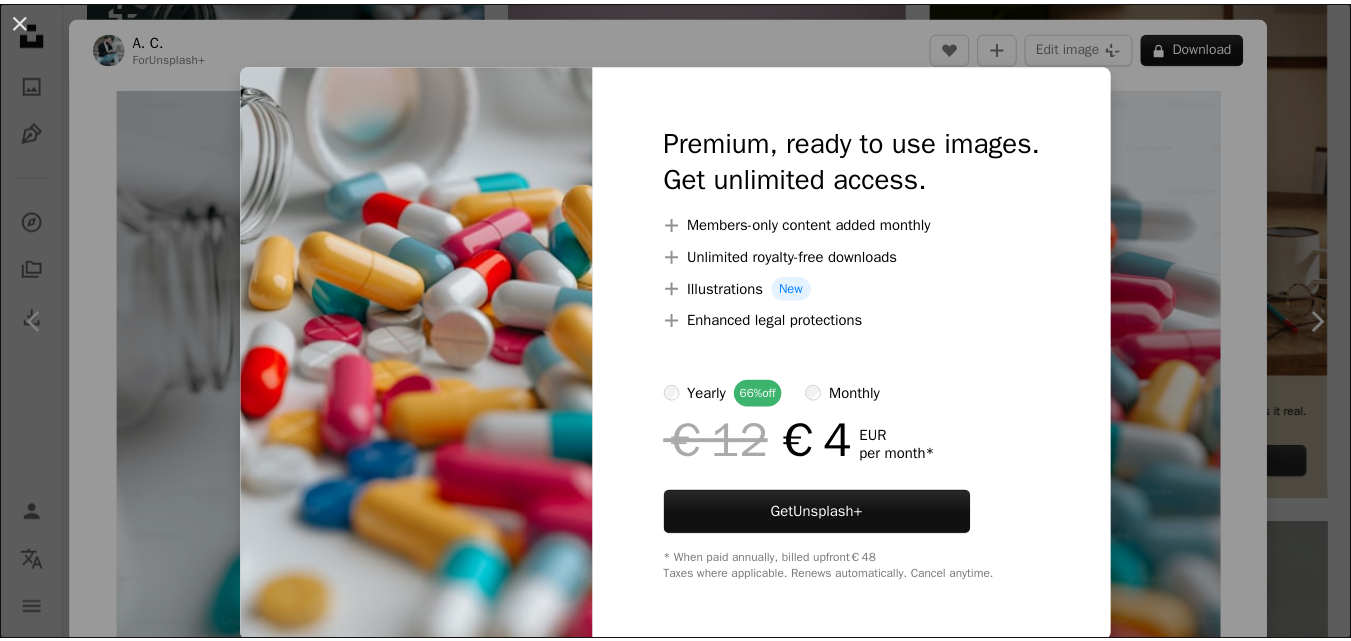 scroll, scrollTop: 300, scrollLeft: 0, axis: vertical 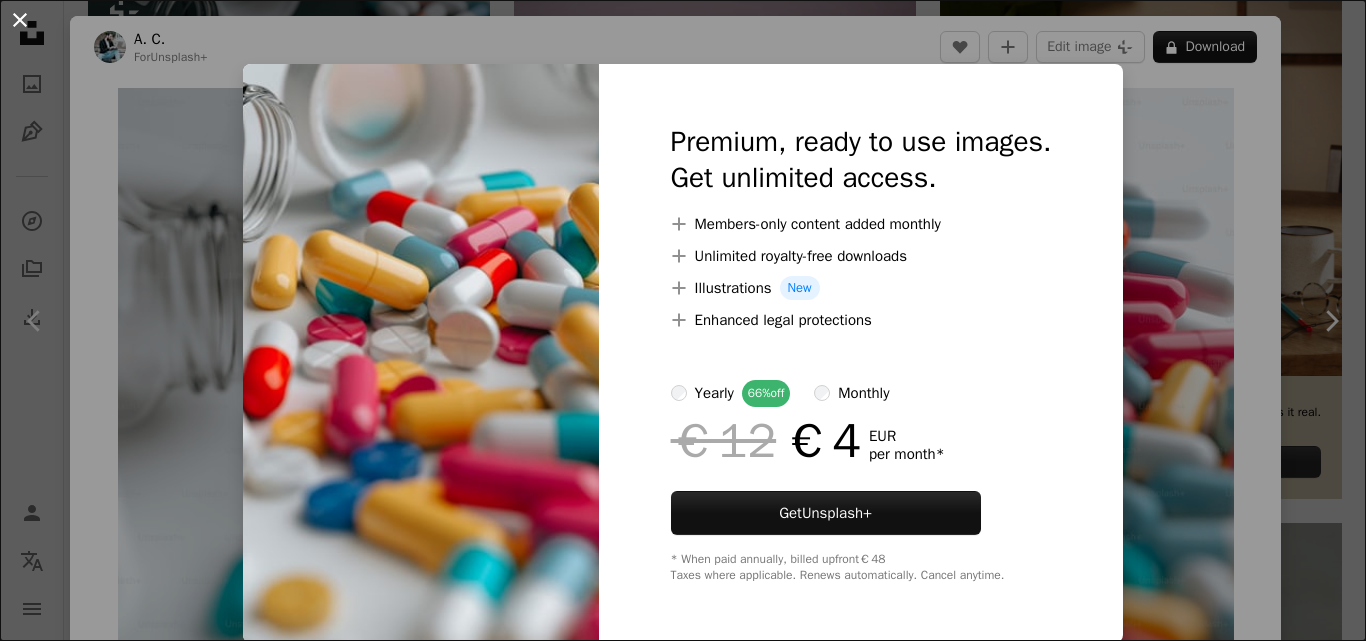 click on "An X shape" at bounding box center [20, 20] 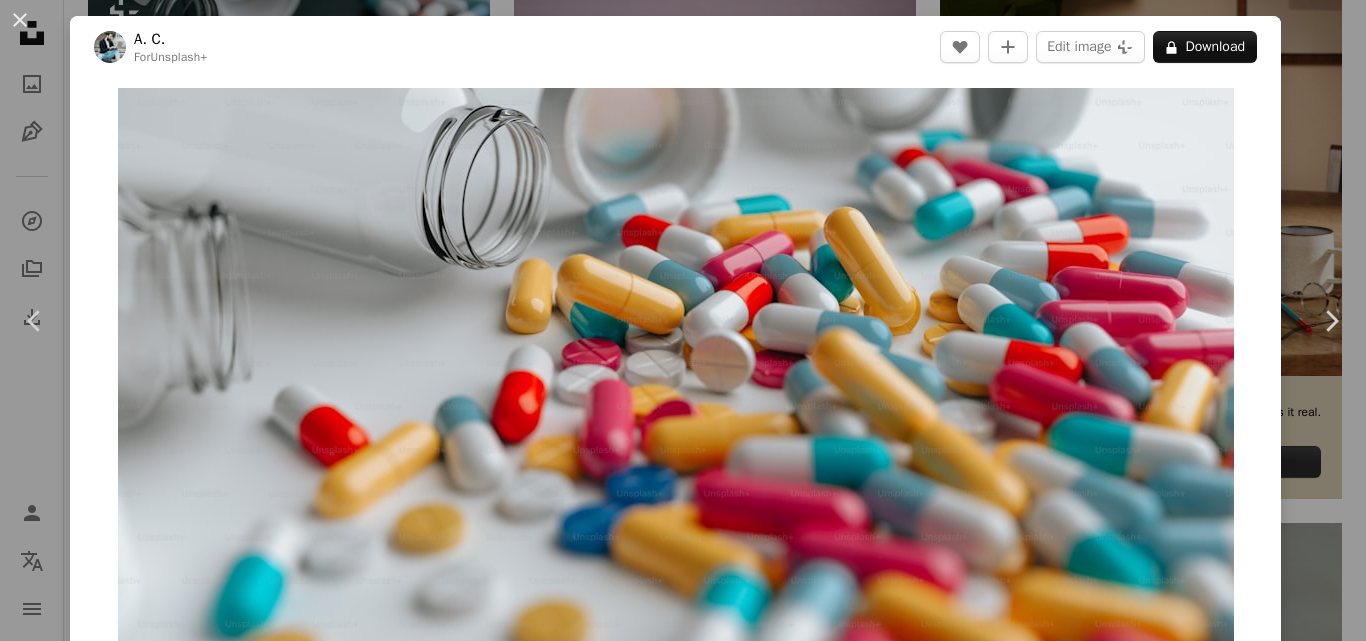 click on "An X shape" at bounding box center (20, 20) 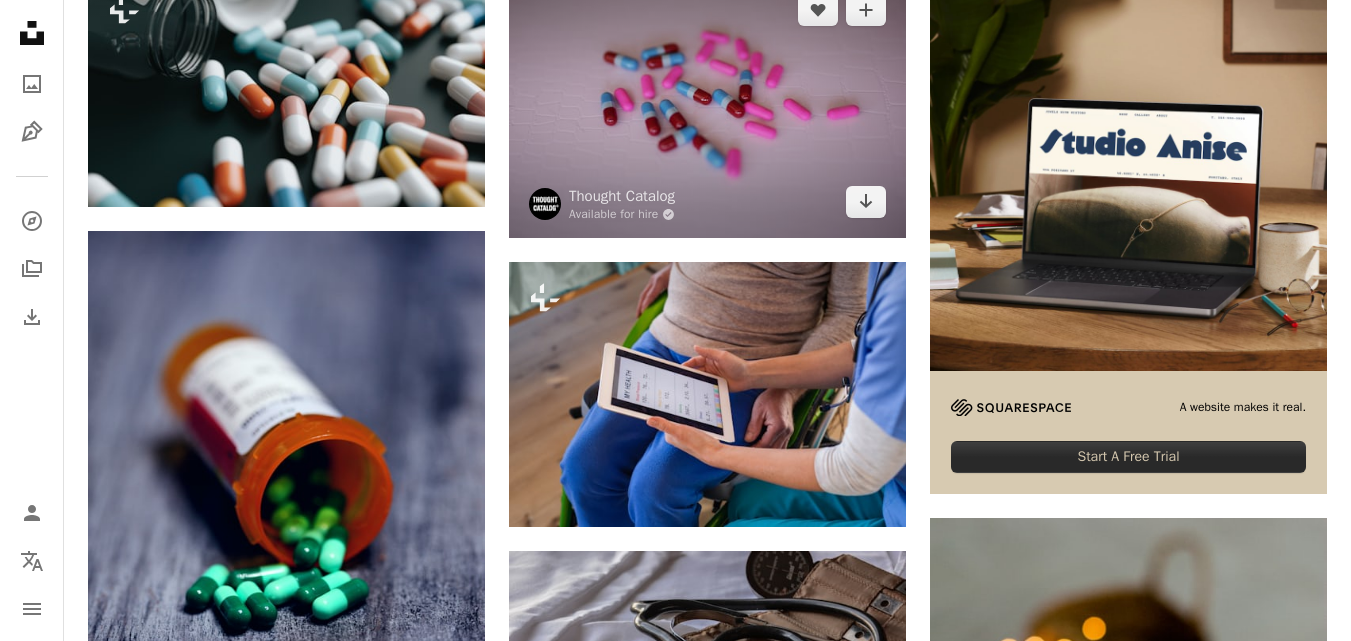 scroll, scrollTop: 0, scrollLeft: 0, axis: both 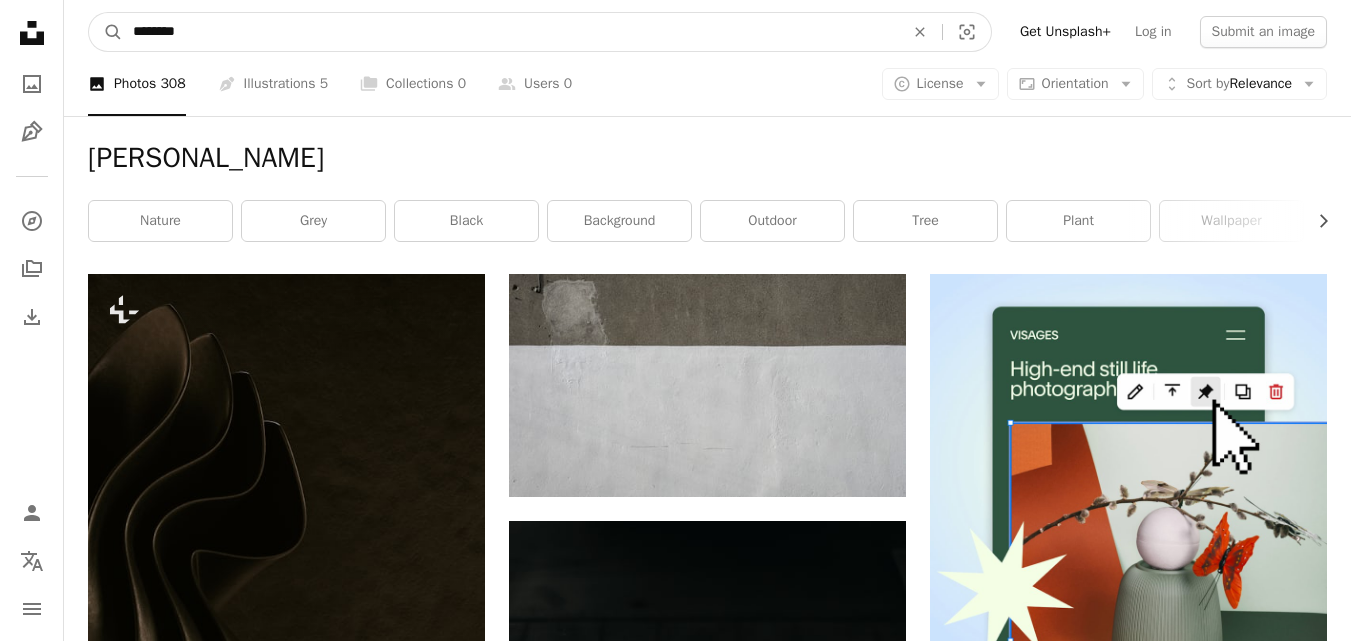 click on "********" at bounding box center [510, 32] 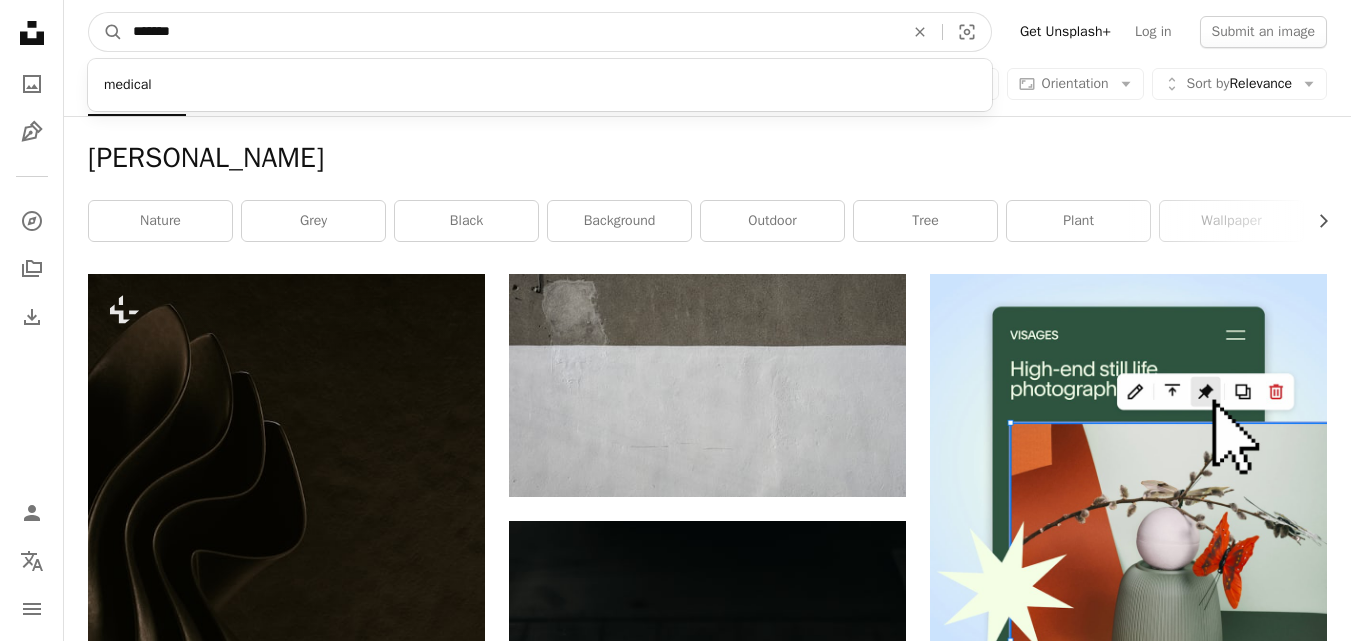 type on "*******" 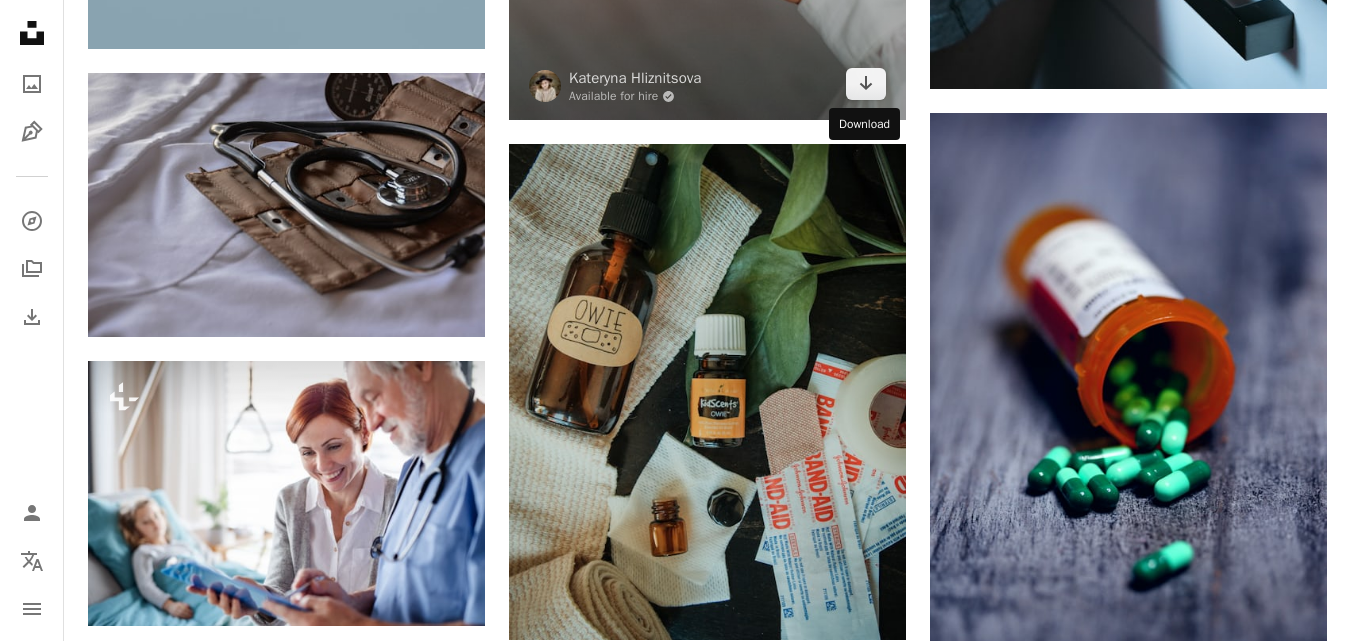scroll, scrollTop: 1600, scrollLeft: 0, axis: vertical 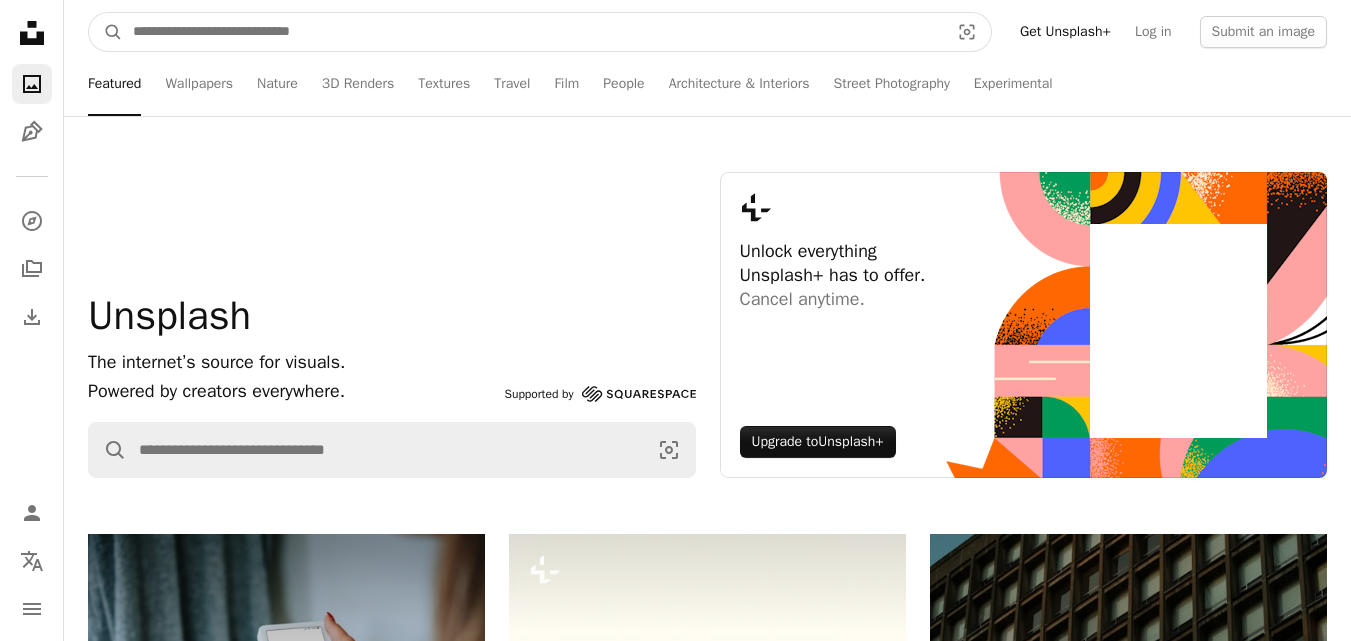 click at bounding box center [533, 32] 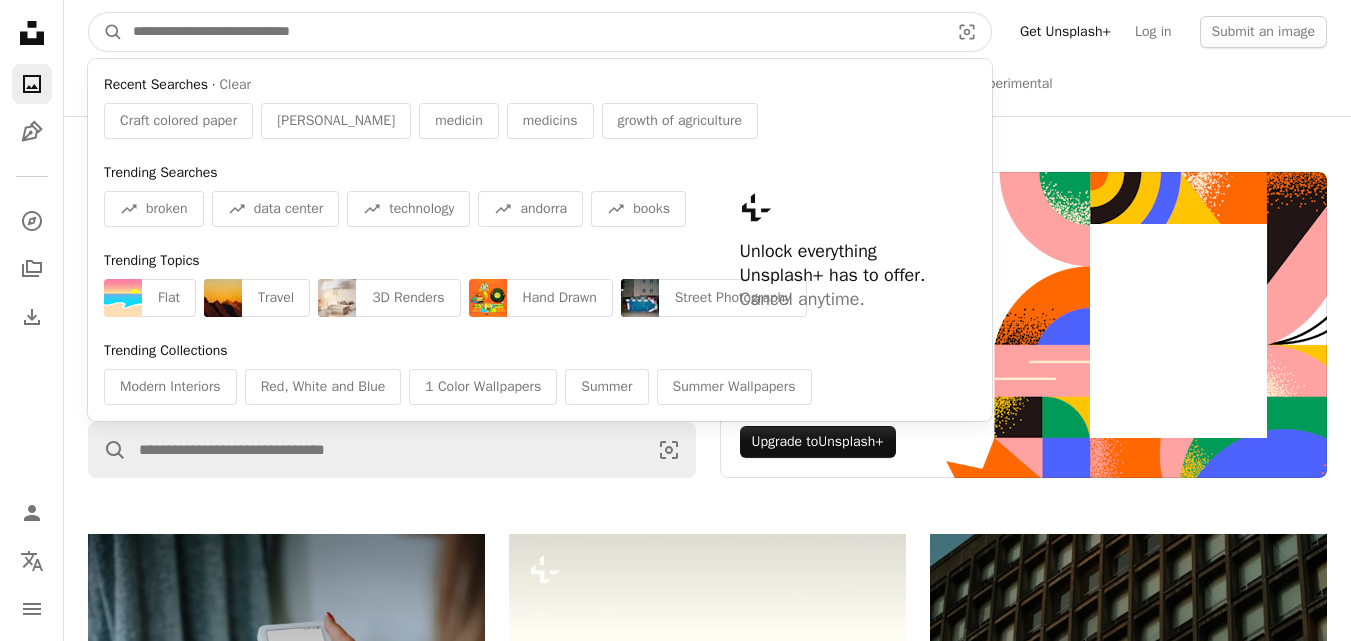 paste on "**********" 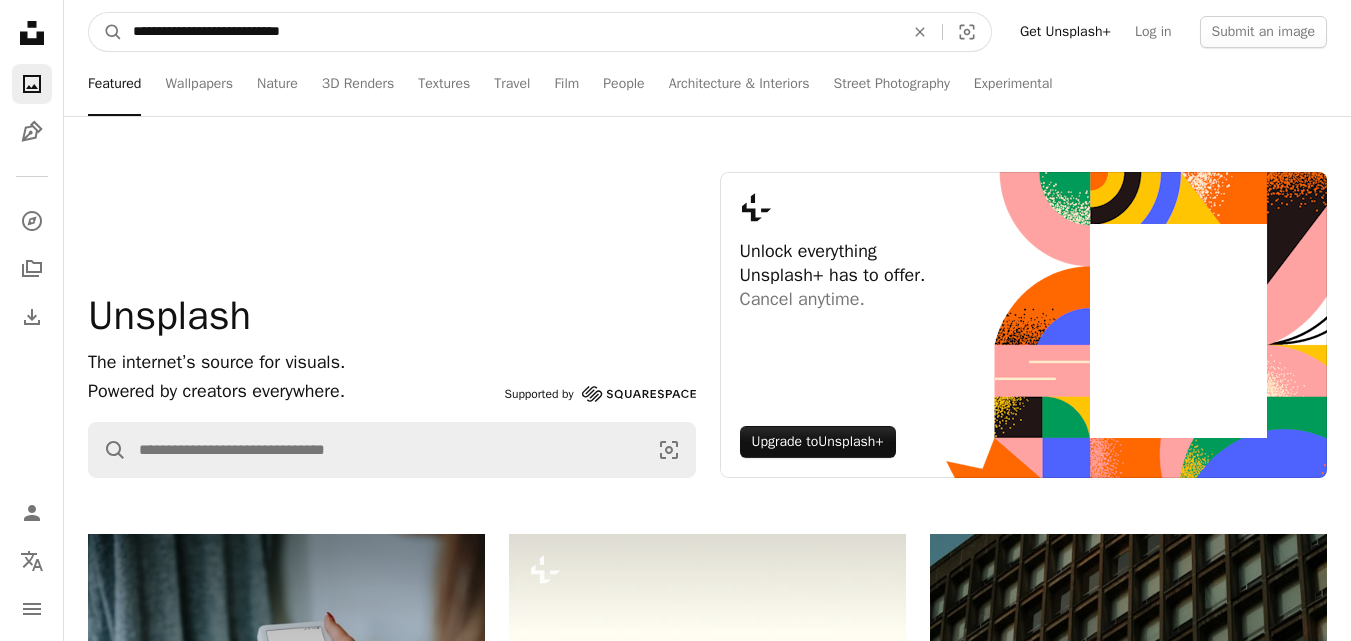 type on "**********" 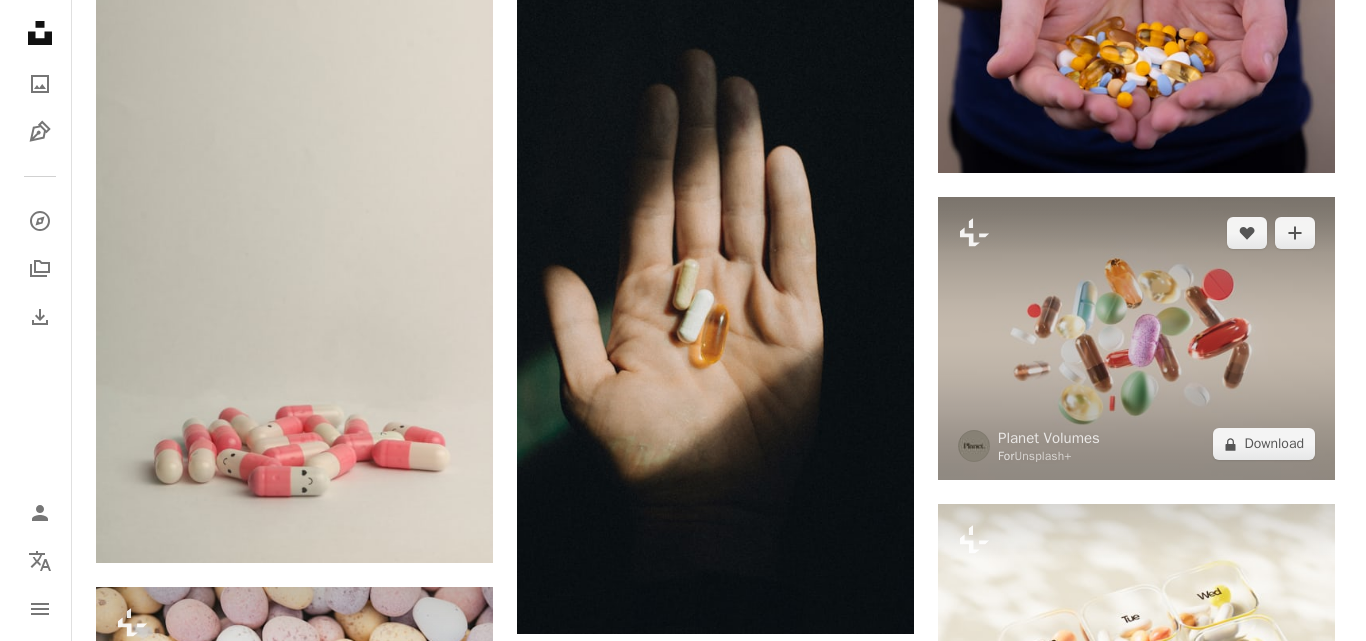 scroll, scrollTop: 1100, scrollLeft: 0, axis: vertical 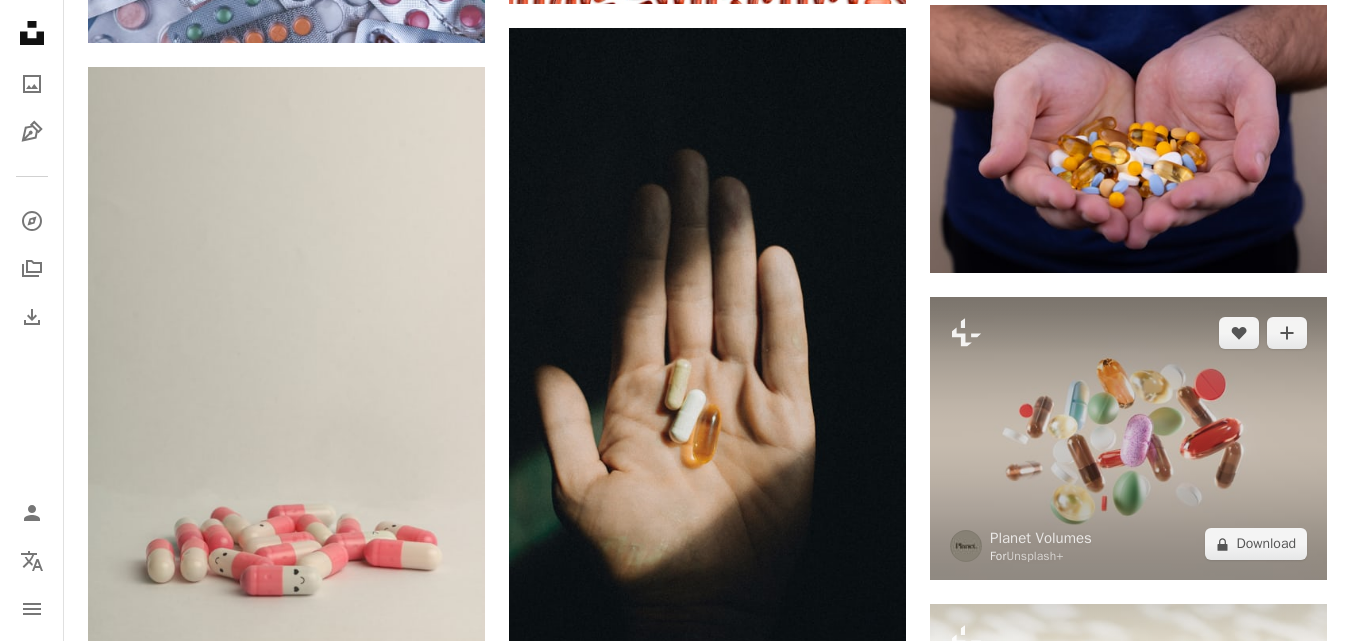 click at bounding box center [1128, 438] 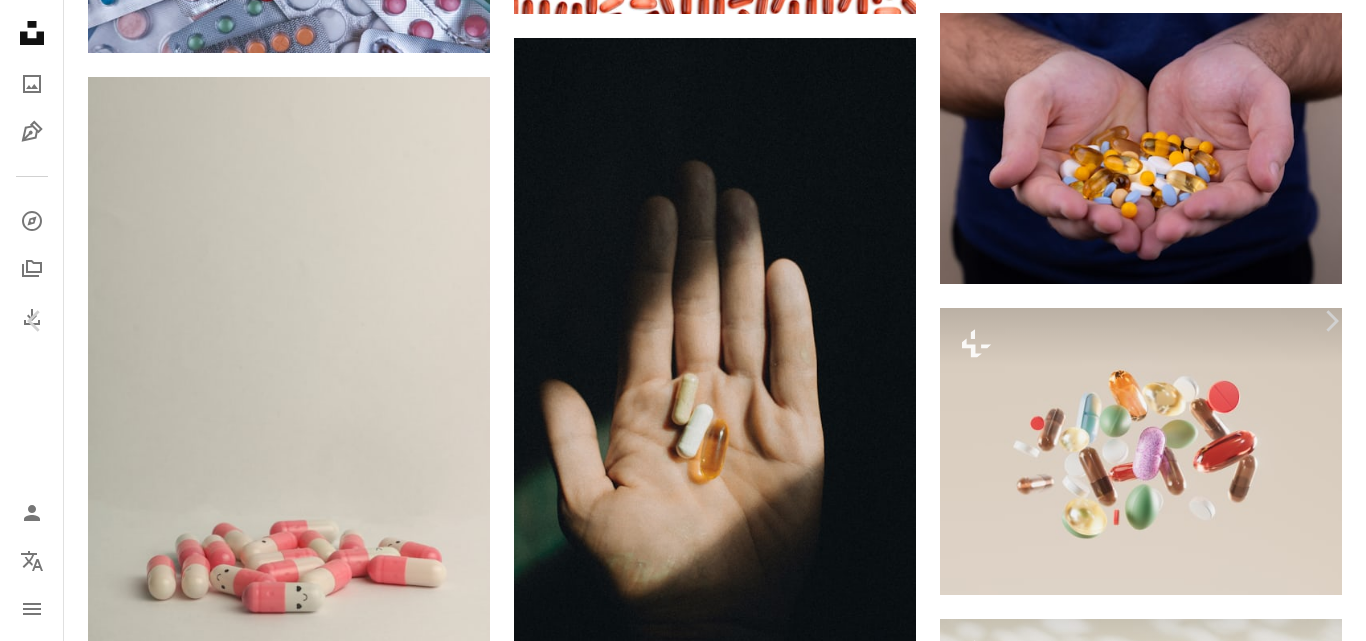 scroll, scrollTop: 2900, scrollLeft: 0, axis: vertical 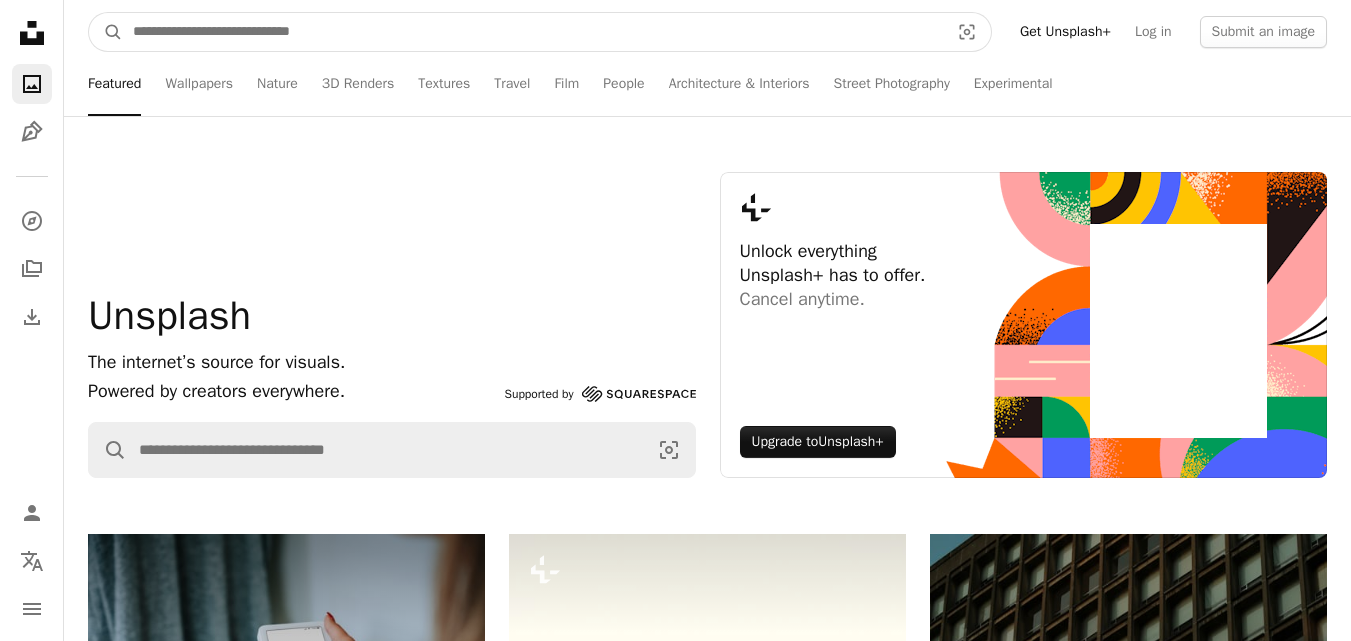 click at bounding box center [533, 32] 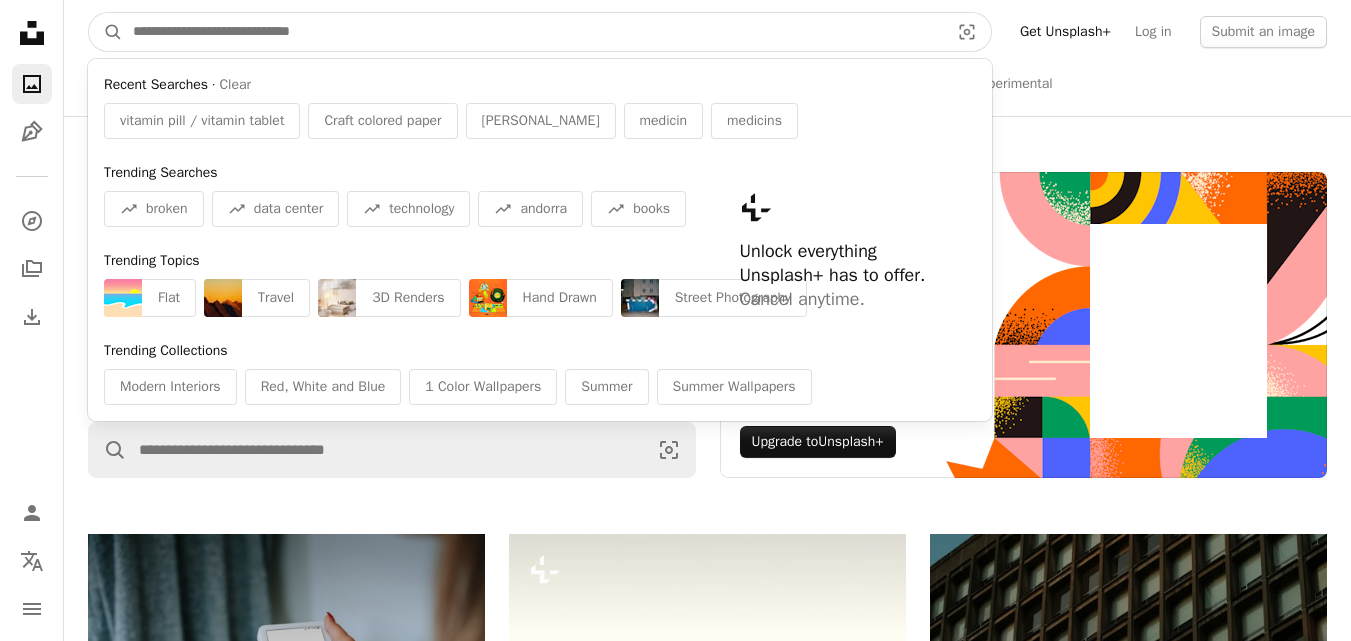 paste on "**********" 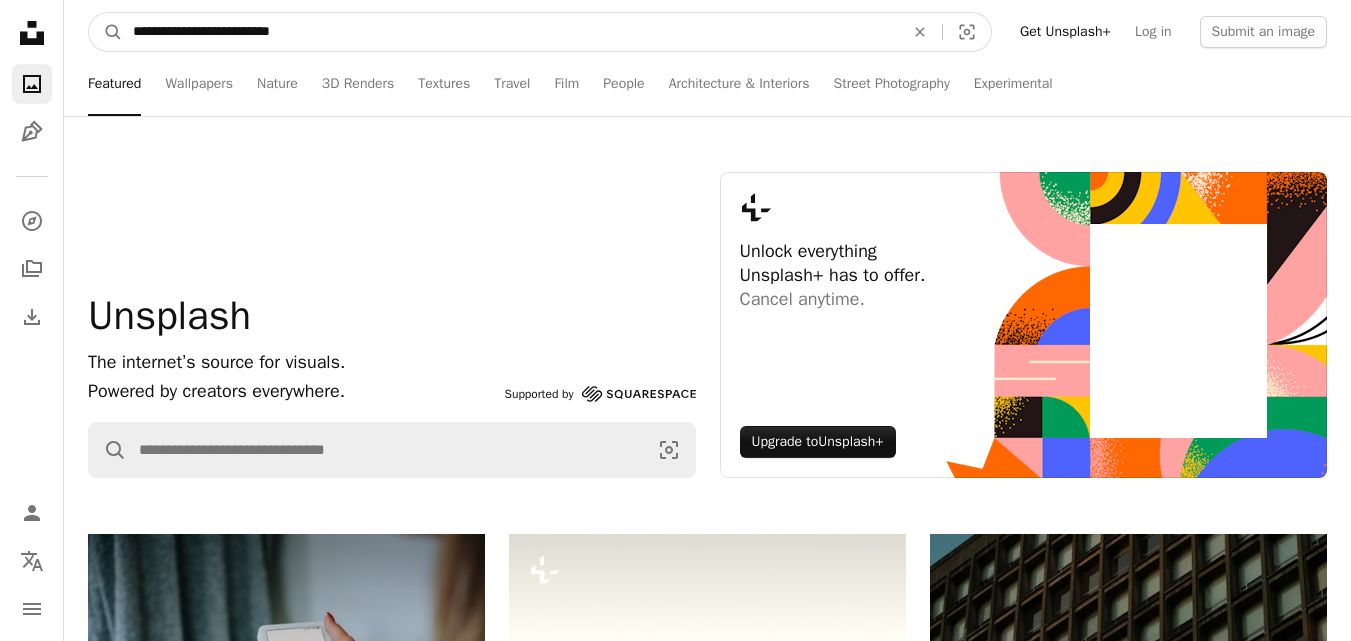 type on "**********" 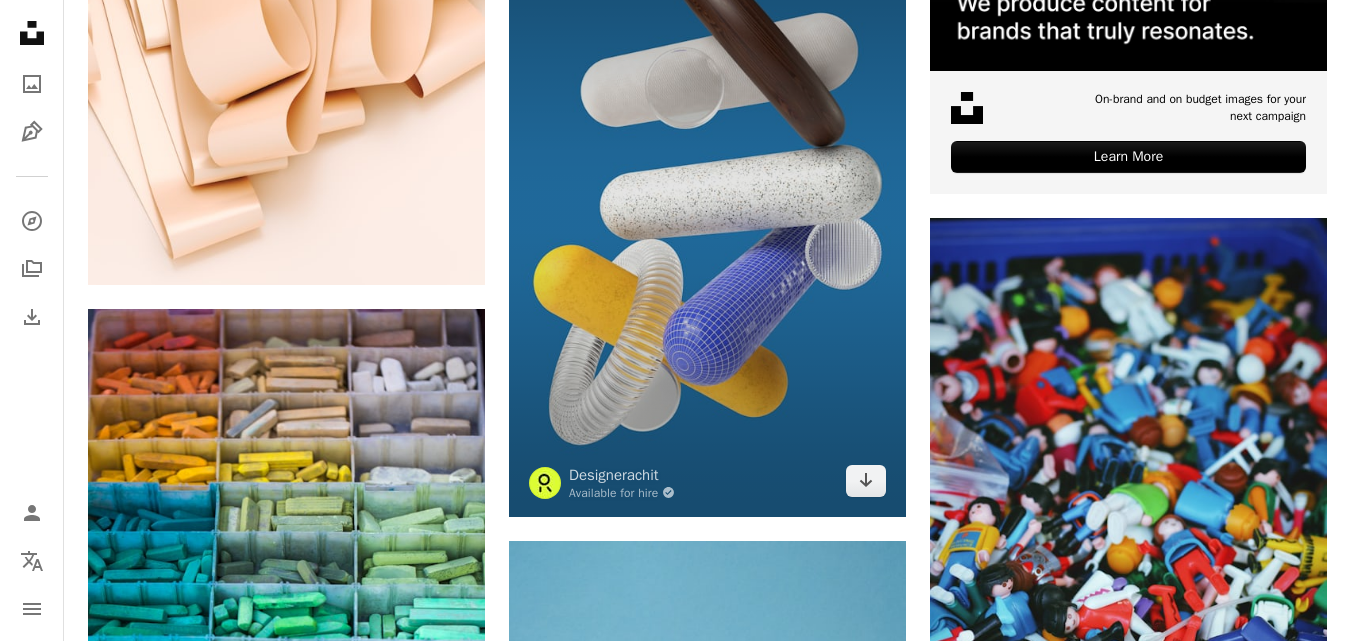 scroll, scrollTop: 0, scrollLeft: 0, axis: both 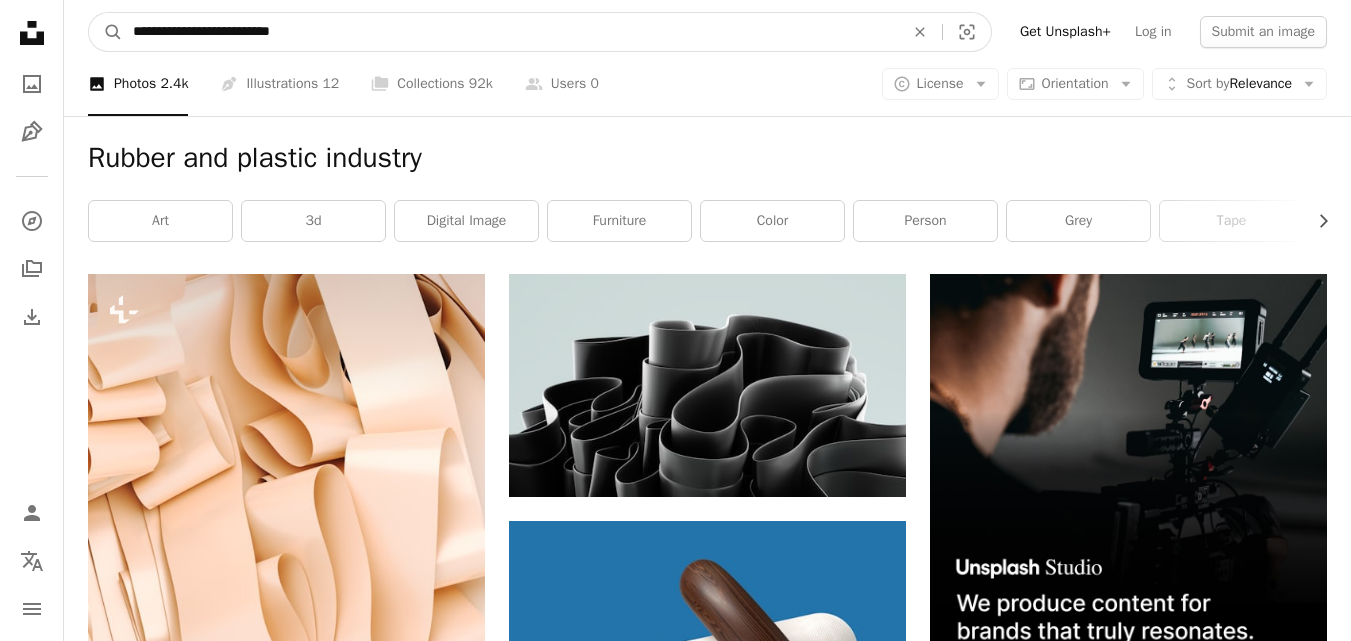 drag, startPoint x: 205, startPoint y: 31, endPoint x: 16, endPoint y: 32, distance: 189.00264 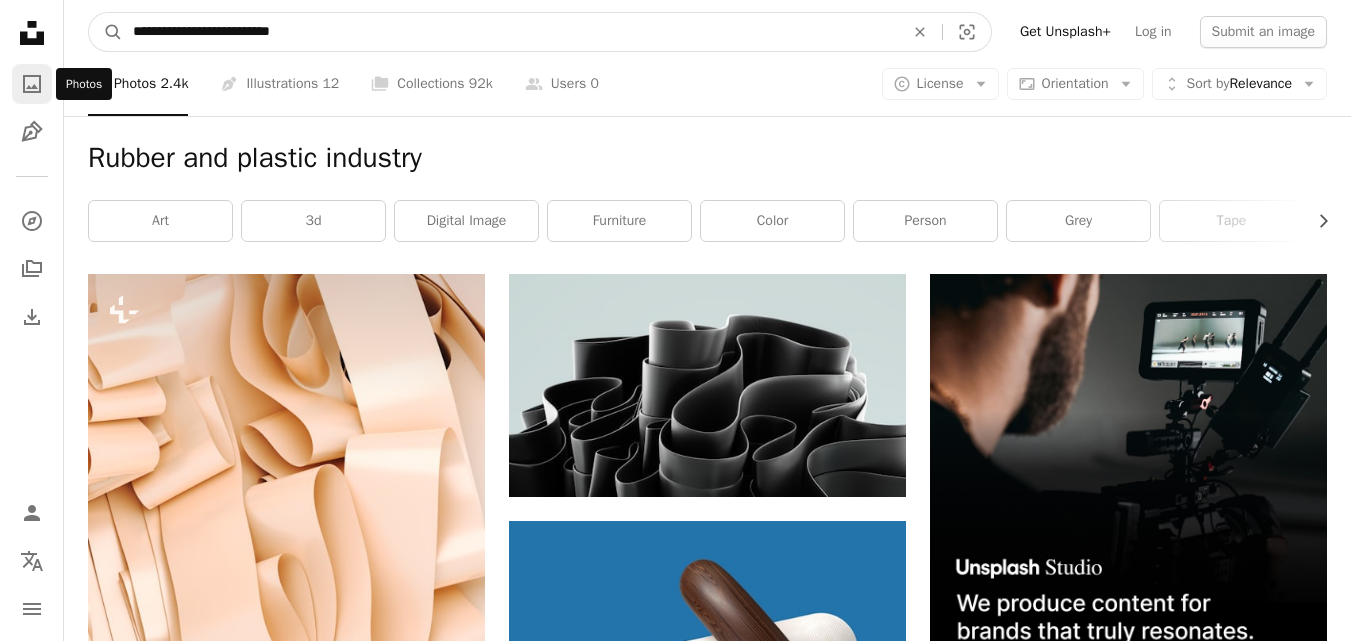 type on "**********" 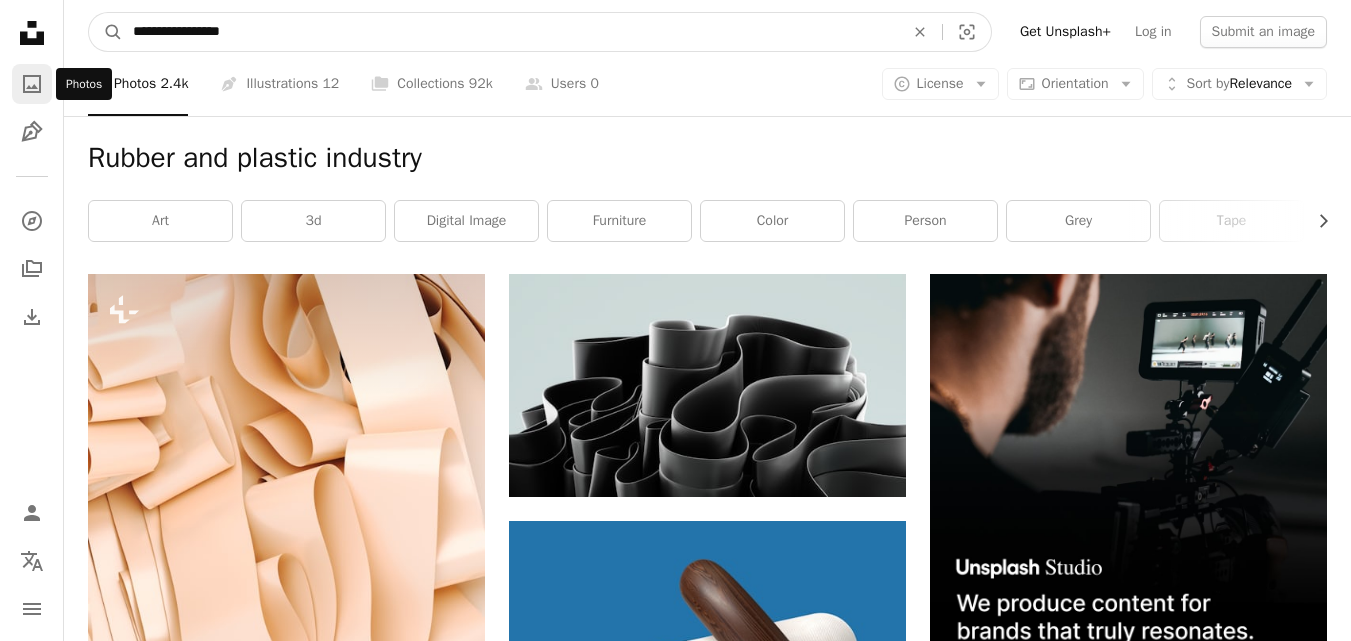 click on "A magnifying glass" at bounding box center (106, 32) 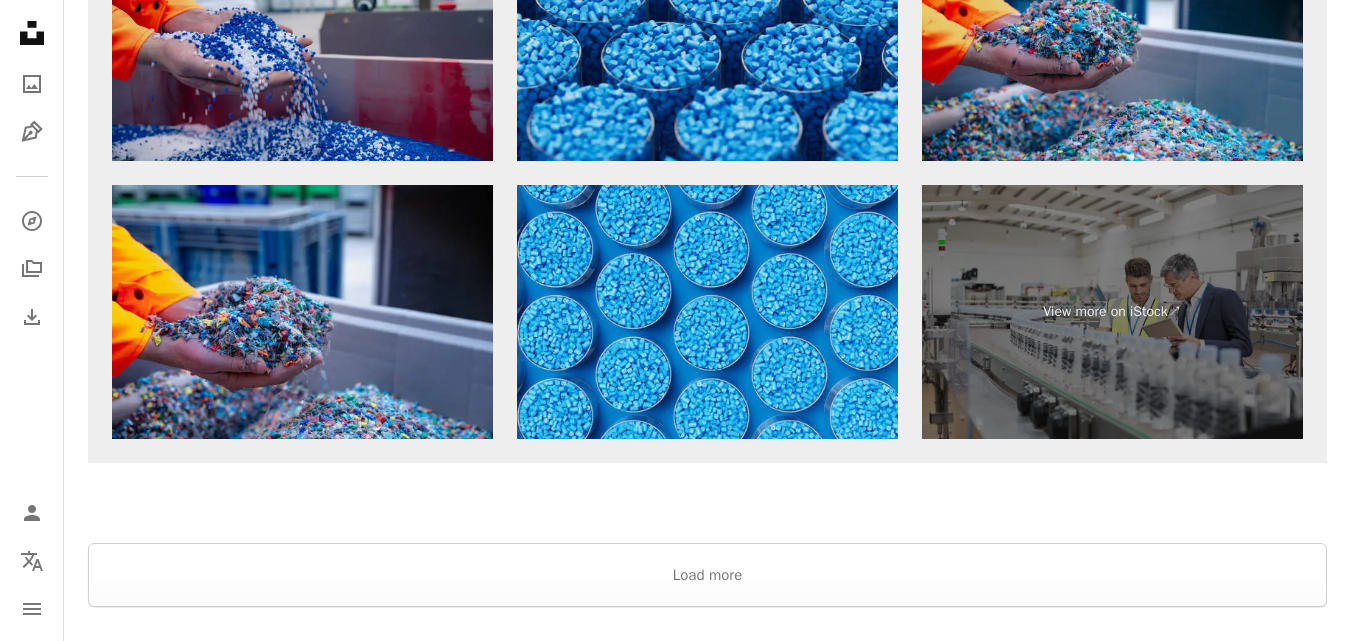 scroll, scrollTop: 3300, scrollLeft: 0, axis: vertical 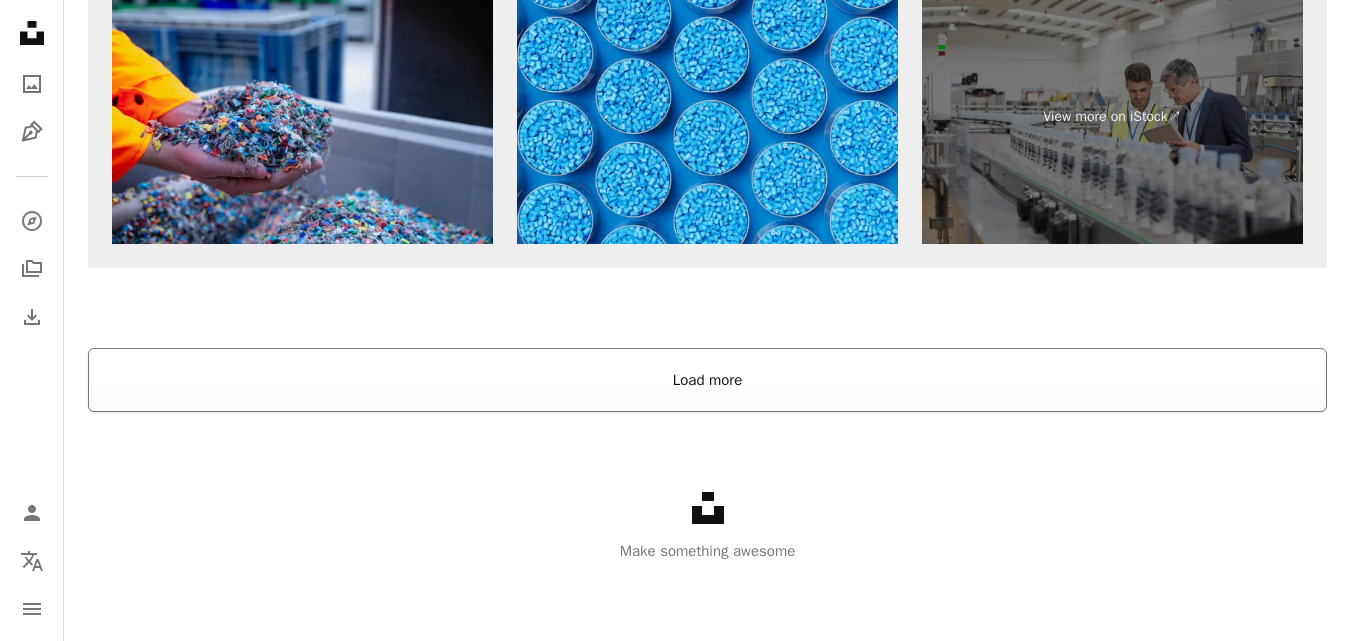 click on "Load more" at bounding box center (707, 380) 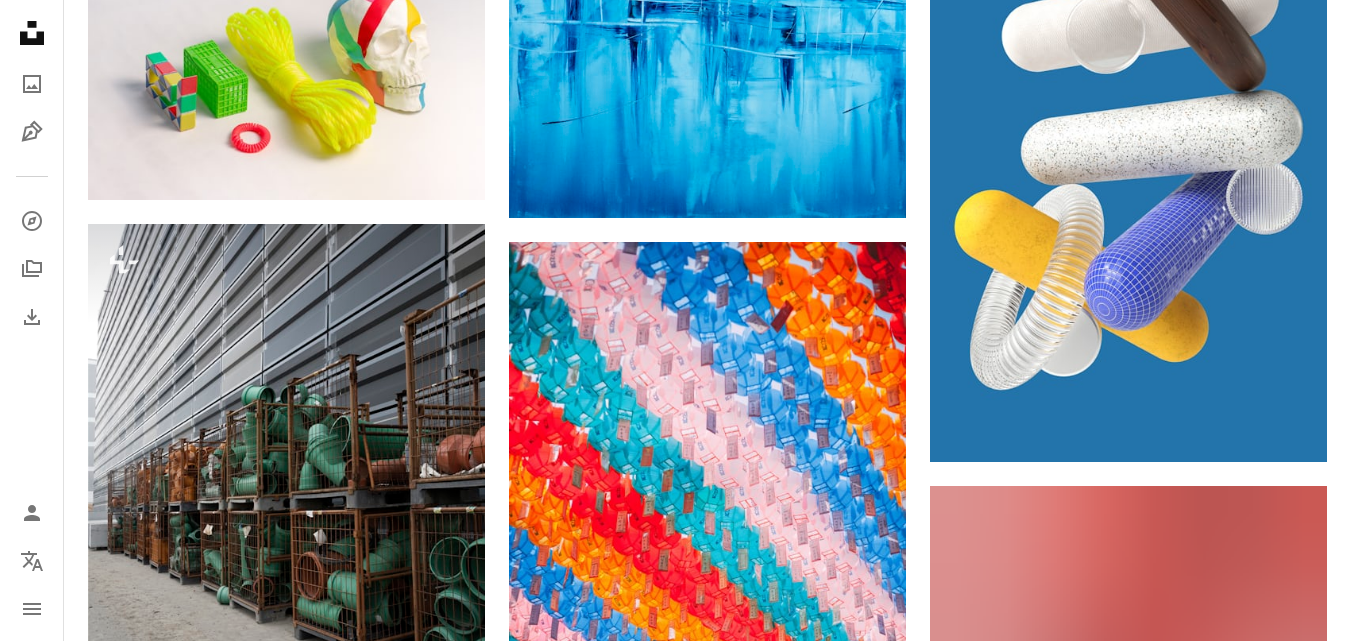 scroll, scrollTop: 6714, scrollLeft: 0, axis: vertical 